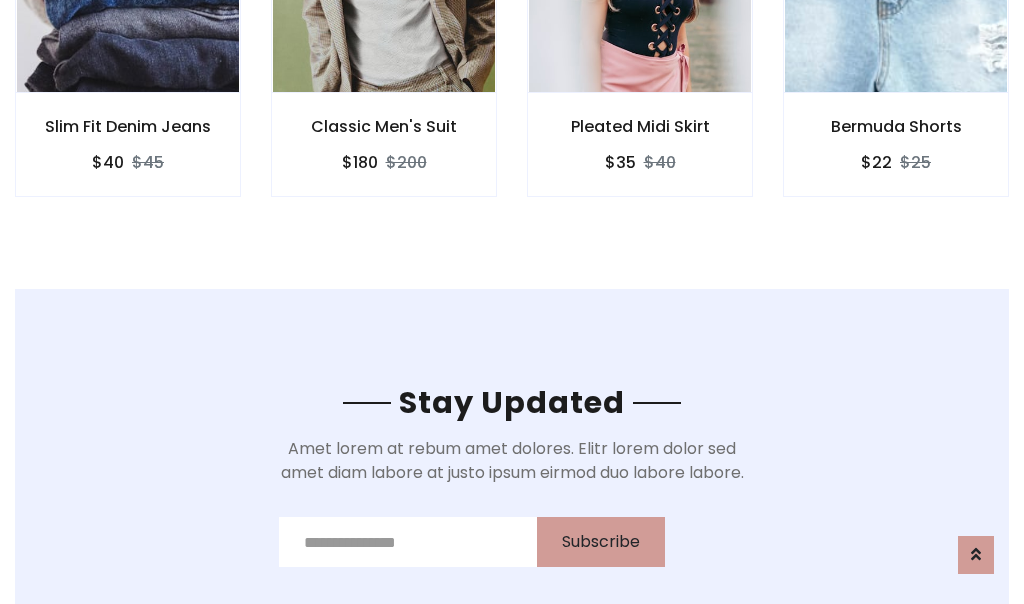 scroll, scrollTop: 3012, scrollLeft: 0, axis: vertical 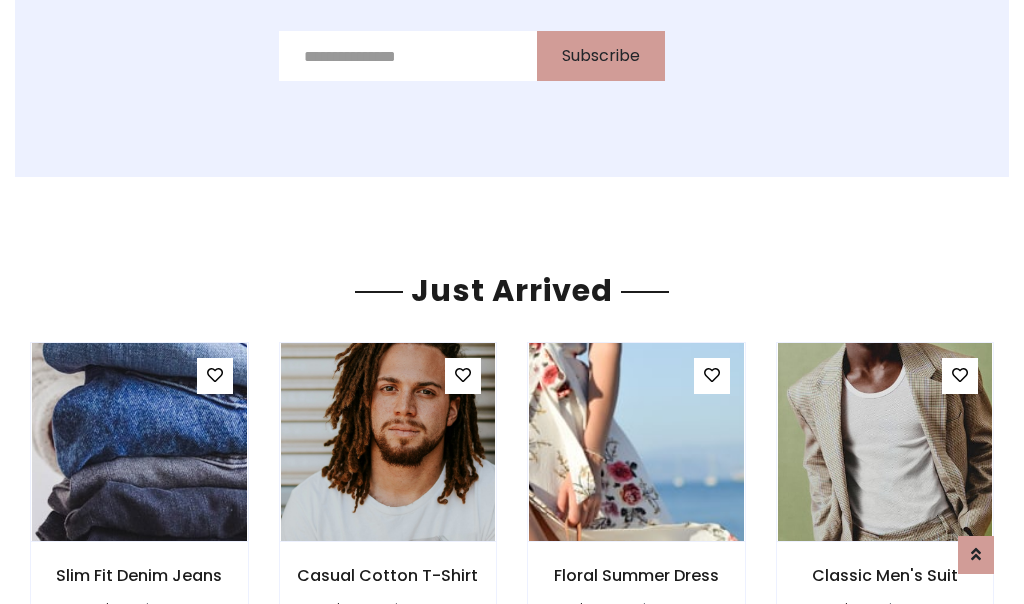 click on "Pleated Midi Skirt
$35
$40" at bounding box center (640, -428) 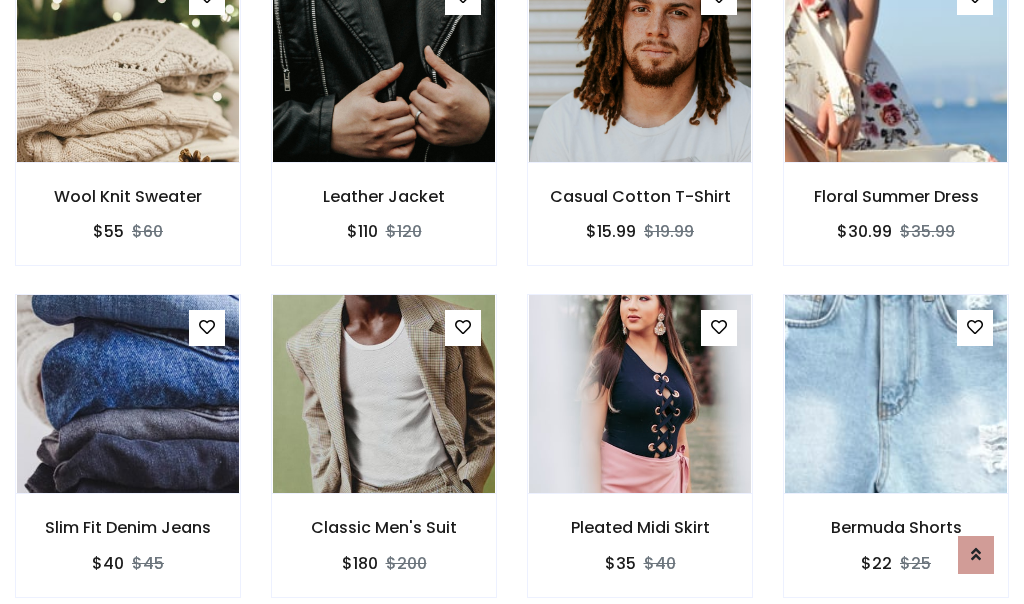 click on "Pleated Midi Skirt
$35
$40" at bounding box center (640, 459) 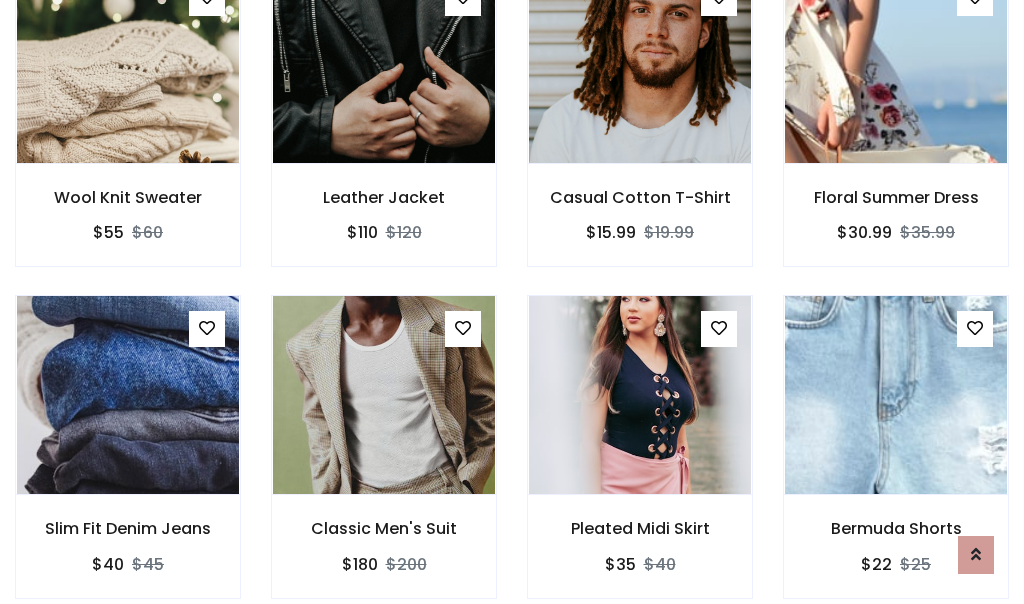 click on "Pleated Midi Skirt
$35
$40" at bounding box center (640, 460) 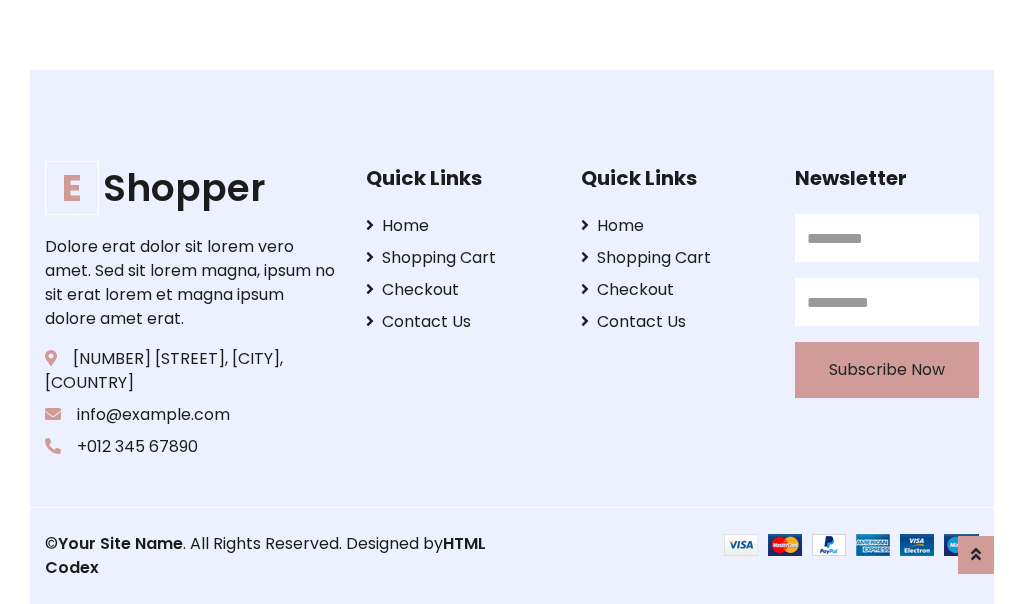 scroll, scrollTop: 3807, scrollLeft: 0, axis: vertical 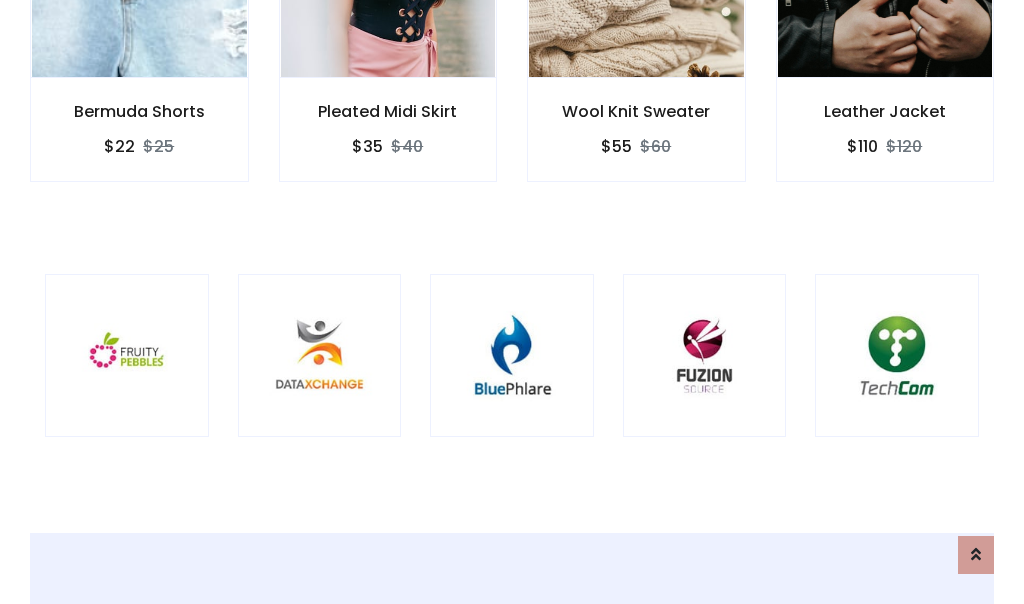 click at bounding box center [512, 356] 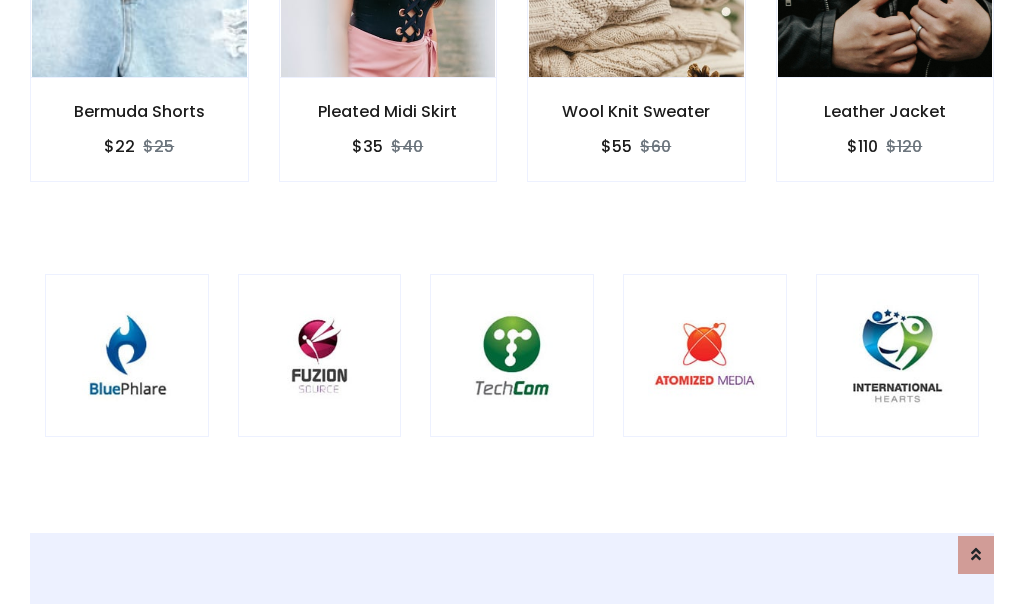 click at bounding box center (512, 356) 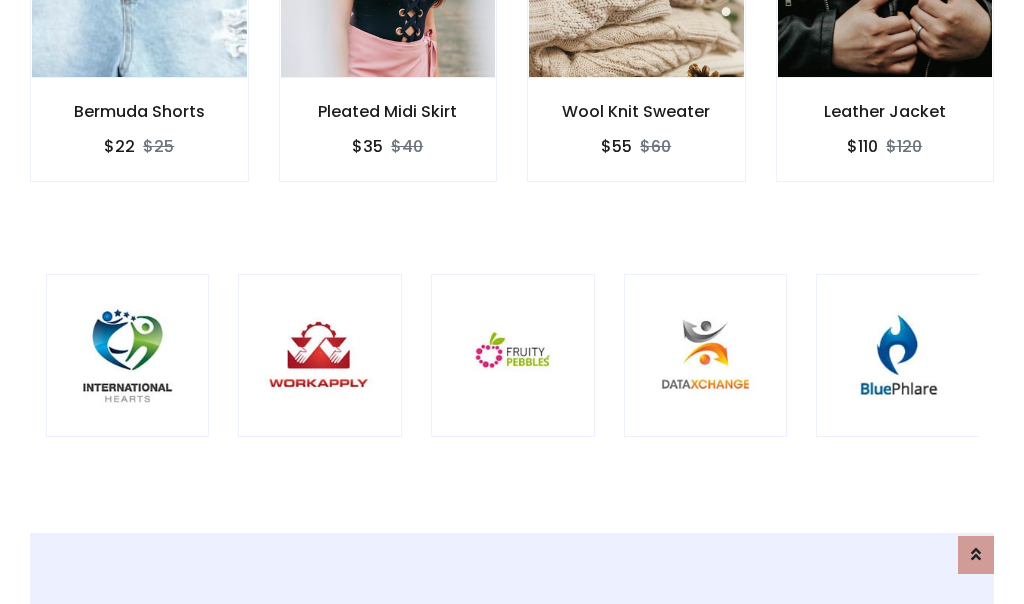 scroll, scrollTop: 0, scrollLeft: 0, axis: both 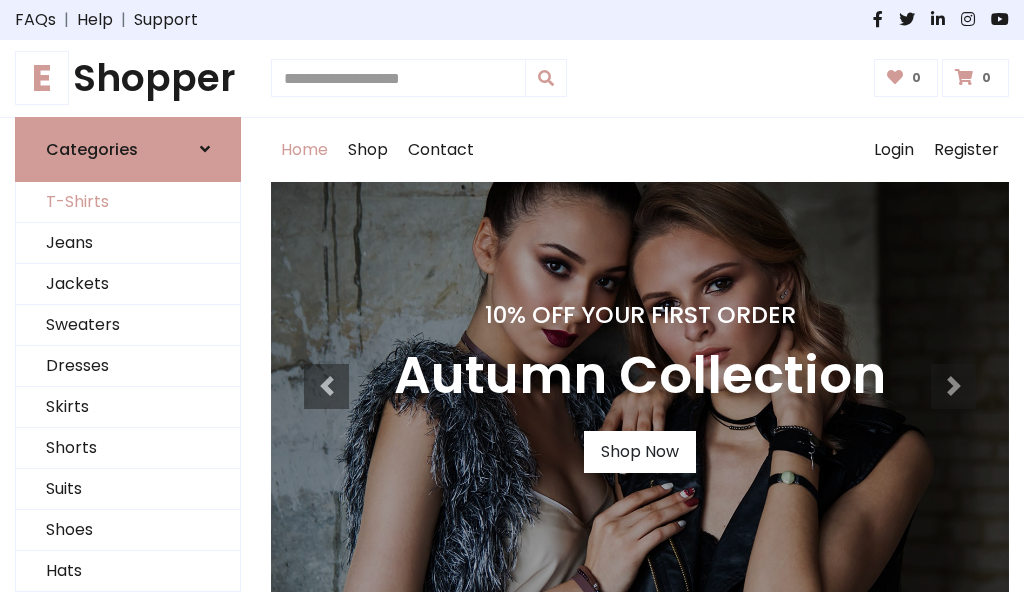 click on "T-Shirts" at bounding box center [128, 202] 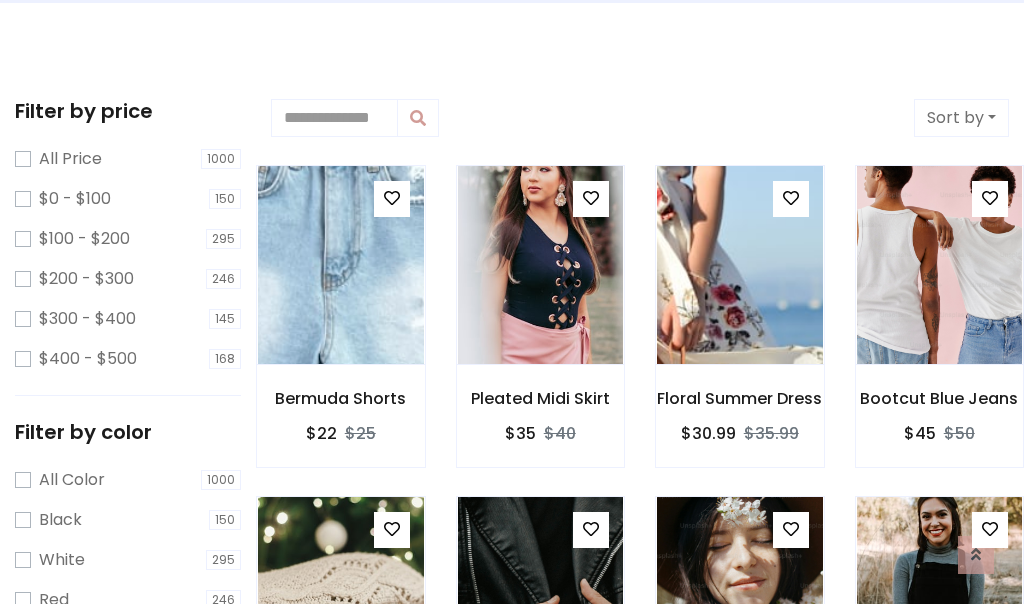 scroll, scrollTop: 0, scrollLeft: 0, axis: both 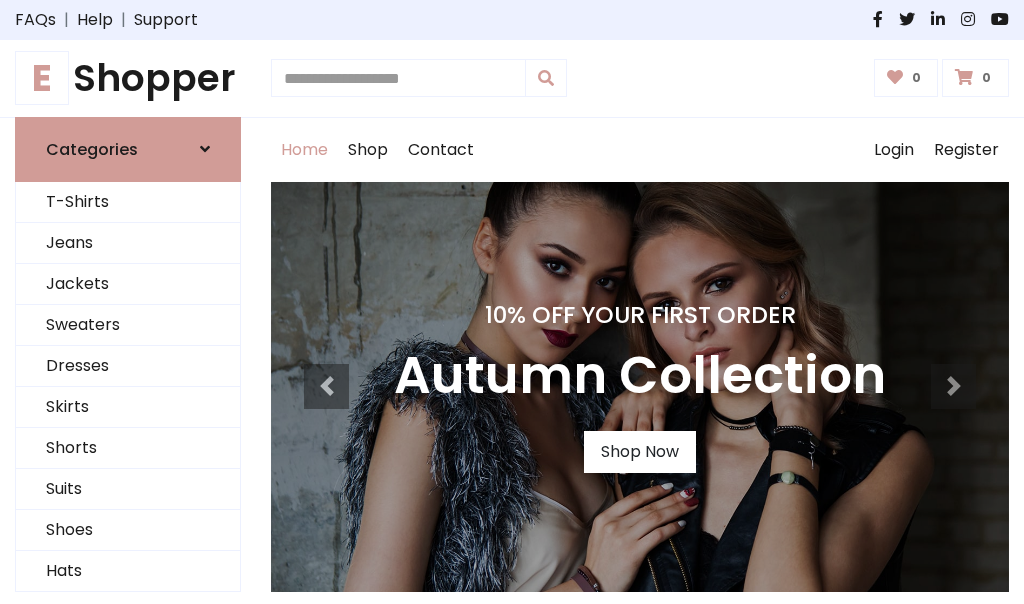 click on "E Shopper" at bounding box center [128, 78] 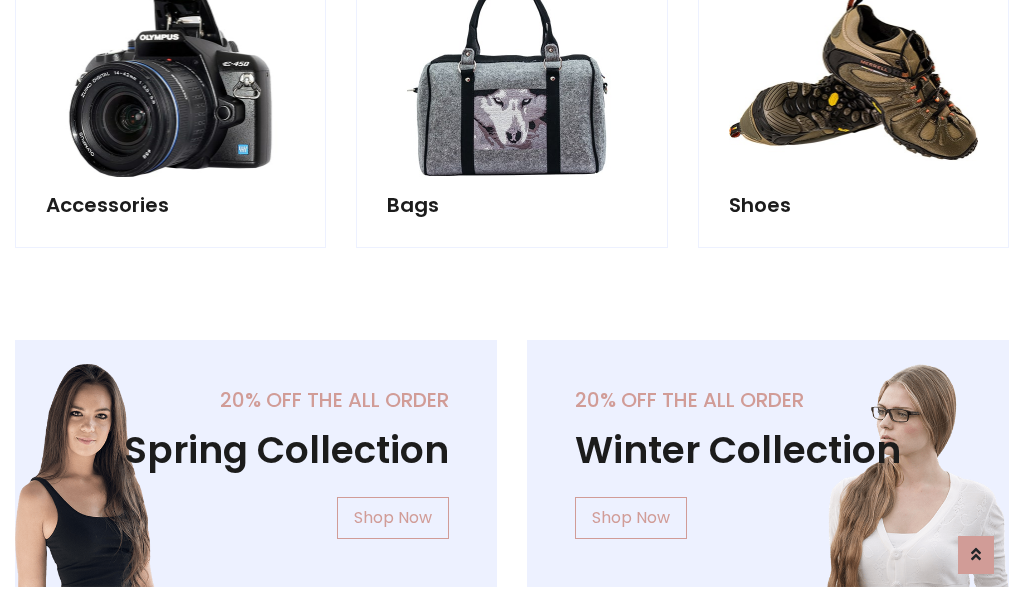 scroll, scrollTop: 1943, scrollLeft: 0, axis: vertical 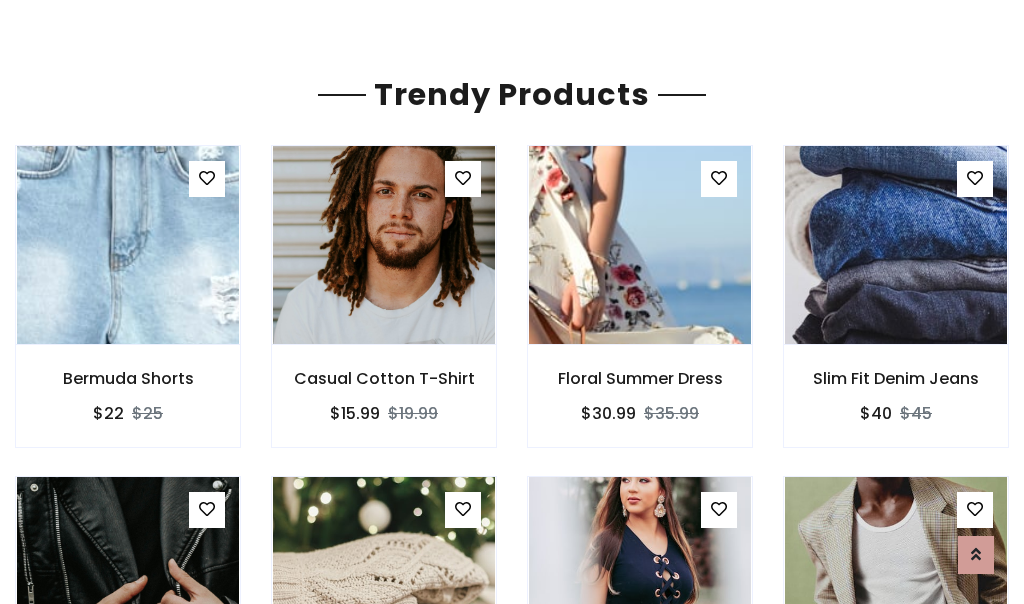 click on "Shop" at bounding box center [368, -1793] 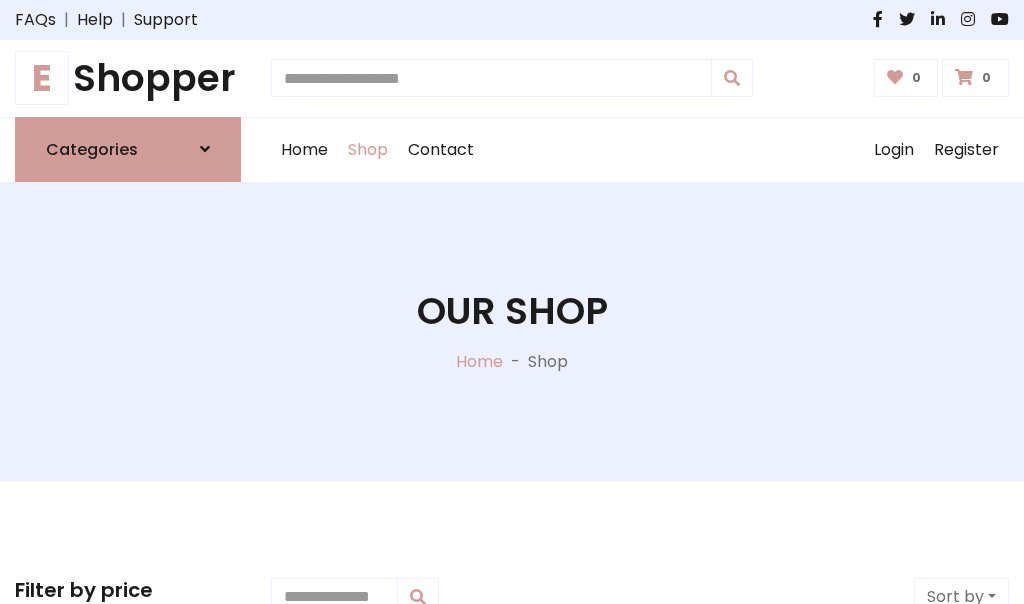 scroll, scrollTop: 0, scrollLeft: 0, axis: both 